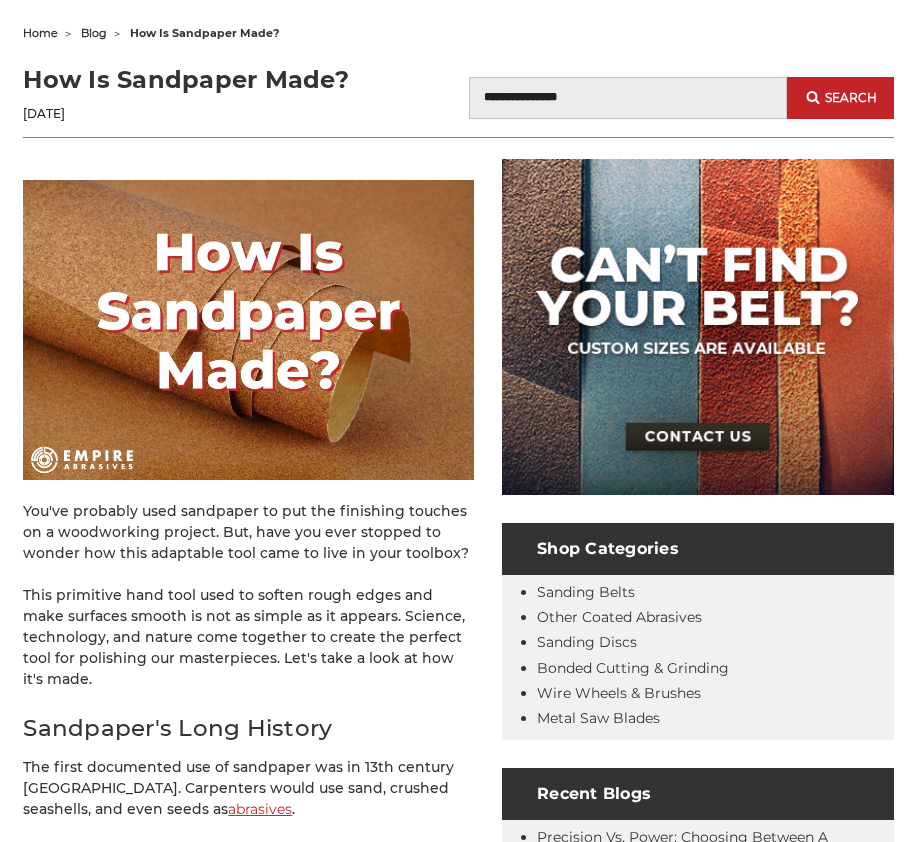 scroll, scrollTop: 0, scrollLeft: 0, axis: both 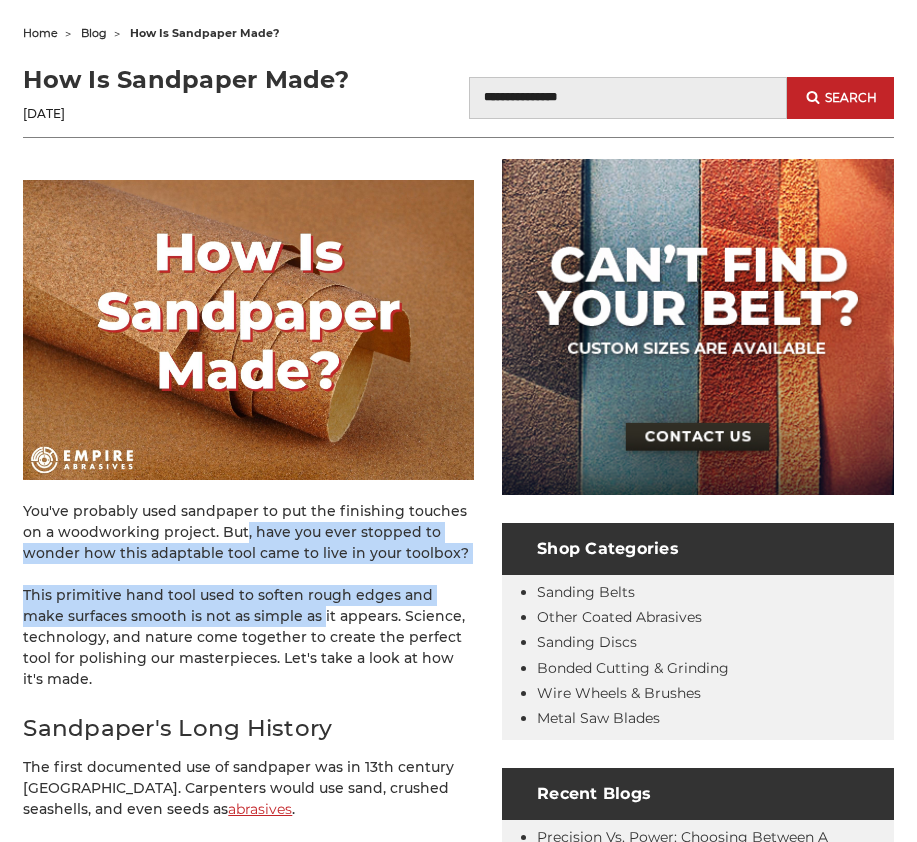 drag, startPoint x: 244, startPoint y: 539, endPoint x: 277, endPoint y: 607, distance: 75.58439 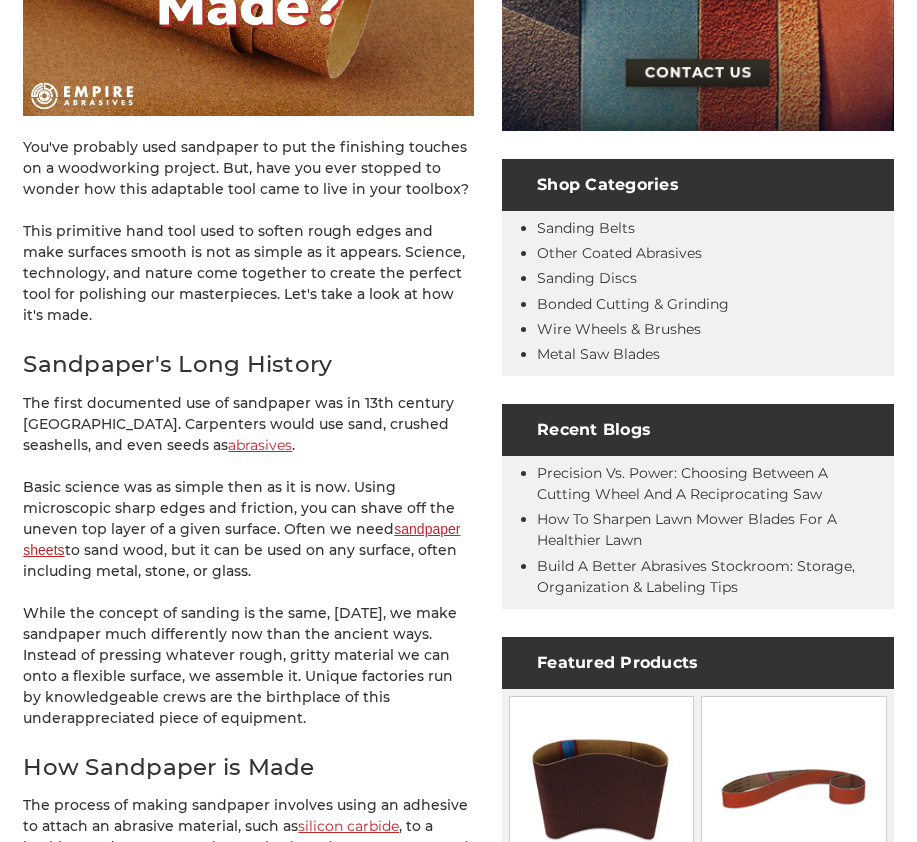 scroll, scrollTop: 600, scrollLeft: 0, axis: vertical 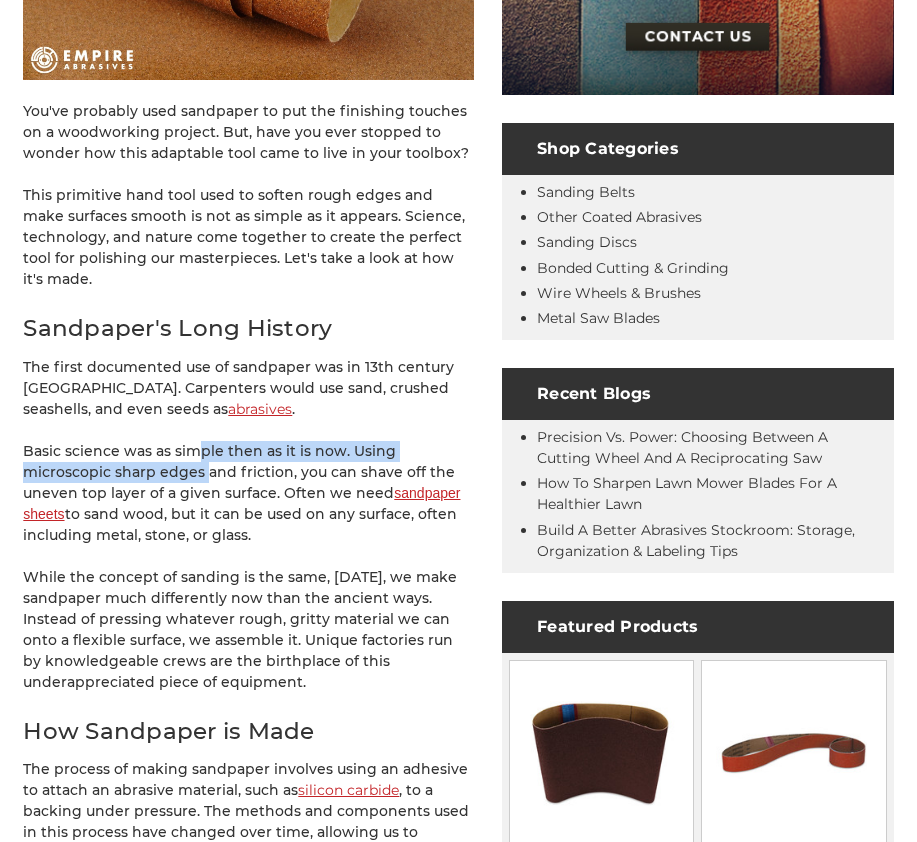 drag, startPoint x: 195, startPoint y: 434, endPoint x: 205, endPoint y: 482, distance: 49.0306 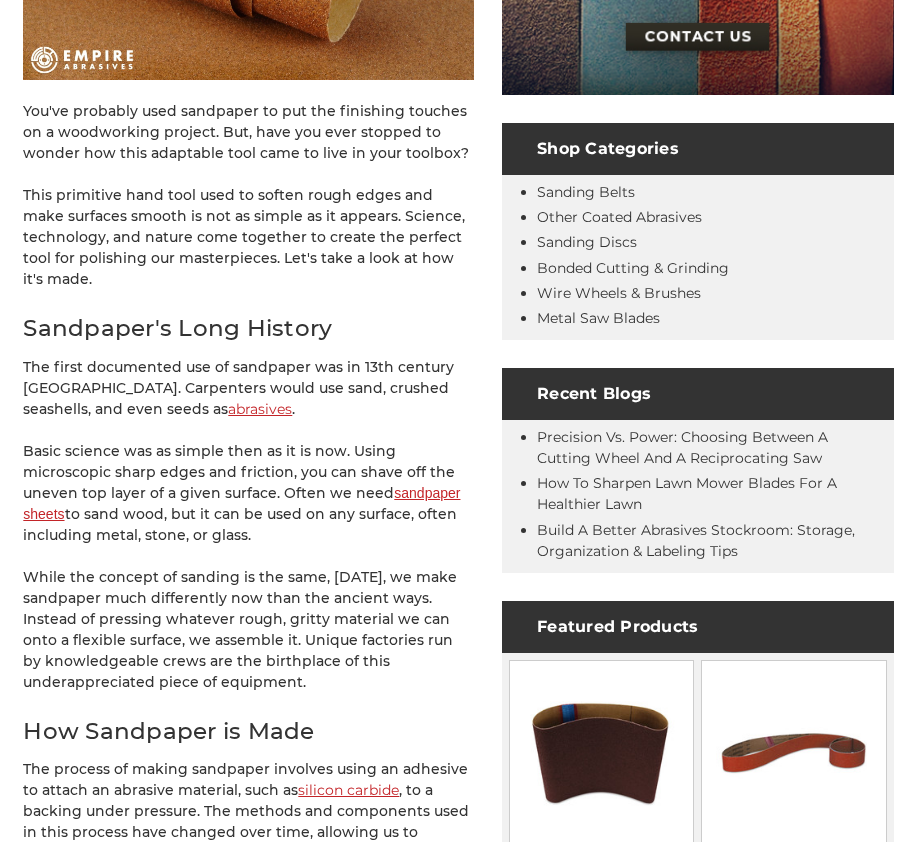 click on "Basic science was as simple then as it is now. Using microscopic sharp edges and friction, you can shave off the uneven top layer of a given surface. Often we need  sandpaper sheets  to sand wood, but it can be used on any surface, often including metal, stone, or glass." at bounding box center [248, 493] 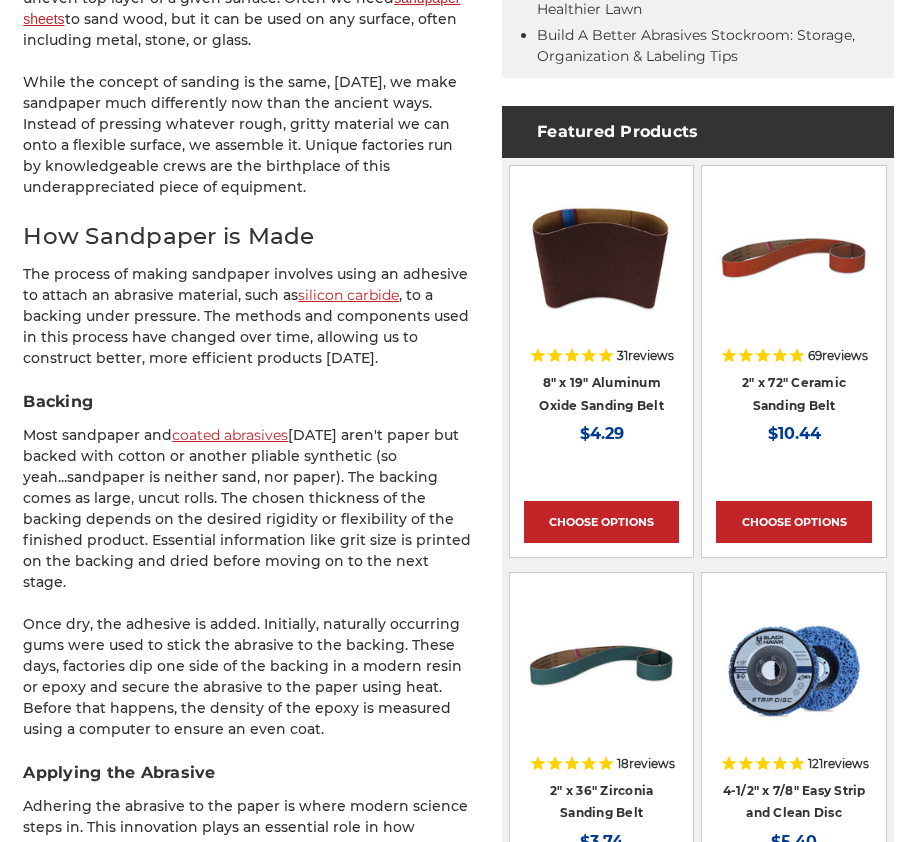 scroll, scrollTop: 1100, scrollLeft: 0, axis: vertical 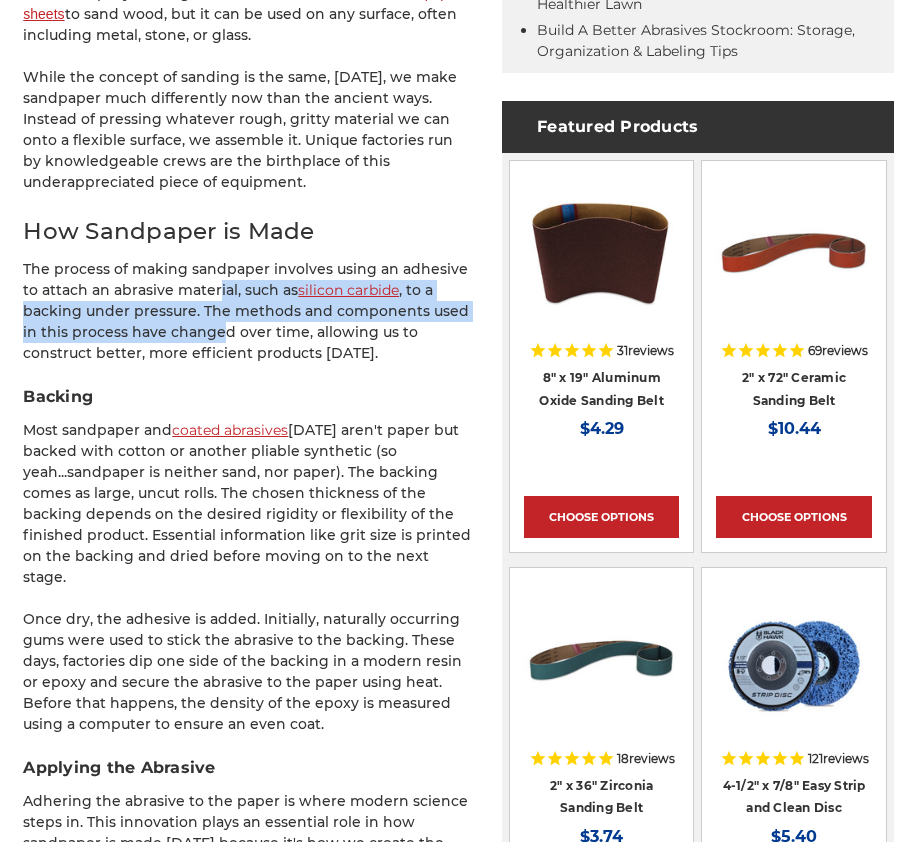 drag, startPoint x: 220, startPoint y: 292, endPoint x: 223, endPoint y: 333, distance: 41.109608 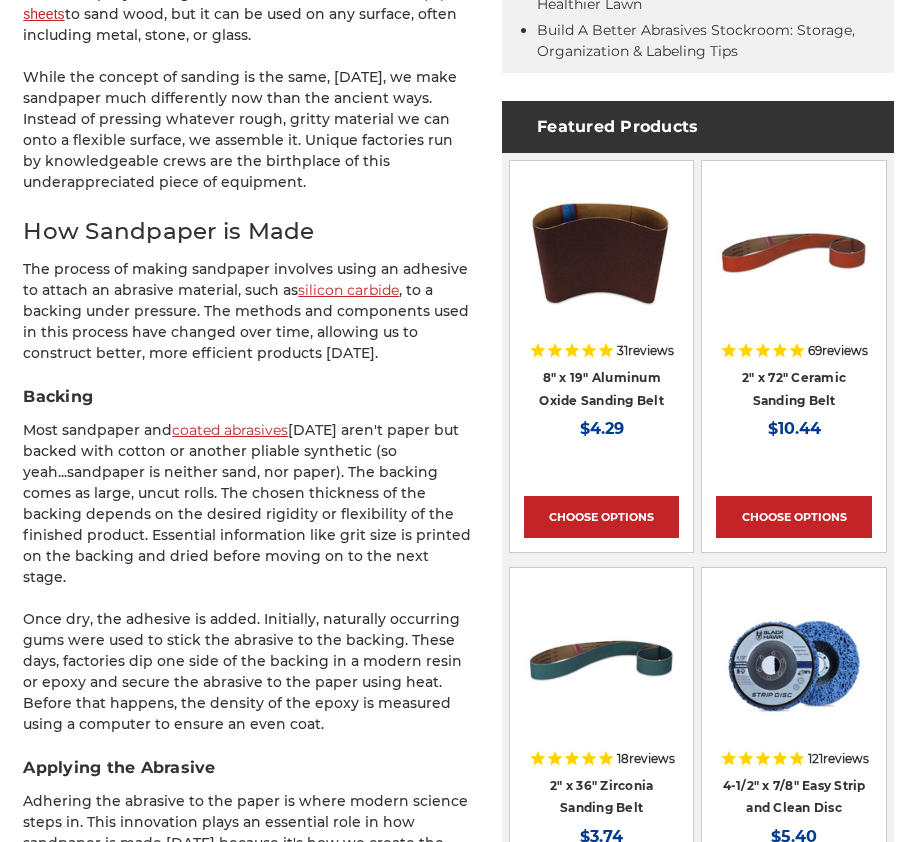 click on "The process of making sandpaper involves using an adhesive to attach an abrasive material, such as  silicon carbide , to a backing under pressure. The methods and components used in this process have changed over time, allowing us to construct better, more efficient products [DATE]." at bounding box center [248, 311] 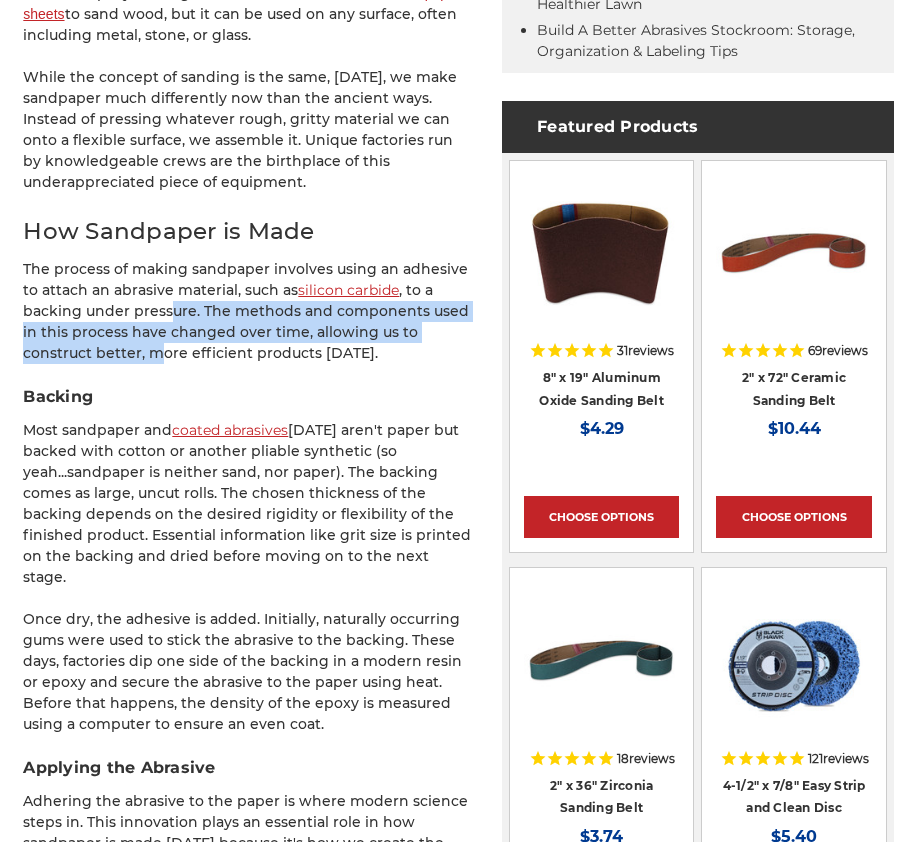 drag, startPoint x: 160, startPoint y: 351, endPoint x: 169, endPoint y: 313, distance: 39.051247 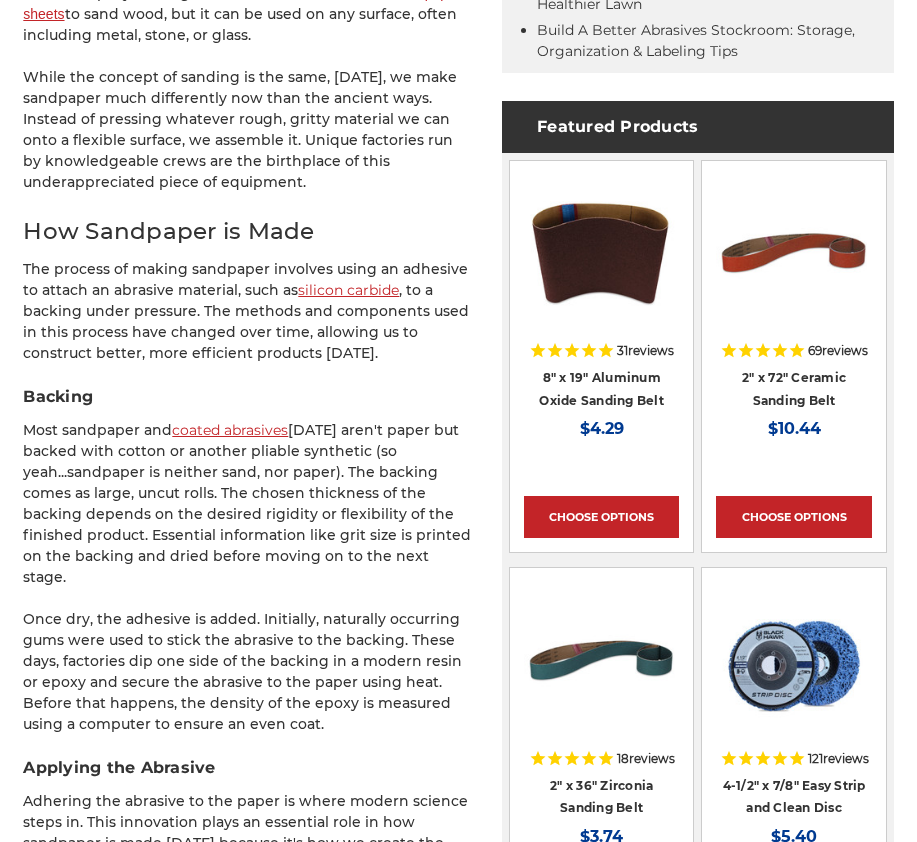 click on "The process of making sandpaper involves using an adhesive to attach an abrasive material, such as  silicon carbide , to a backing under pressure. The methods and components used in this process have changed over time, allowing us to construct better, more efficient products [DATE]." at bounding box center [248, 311] 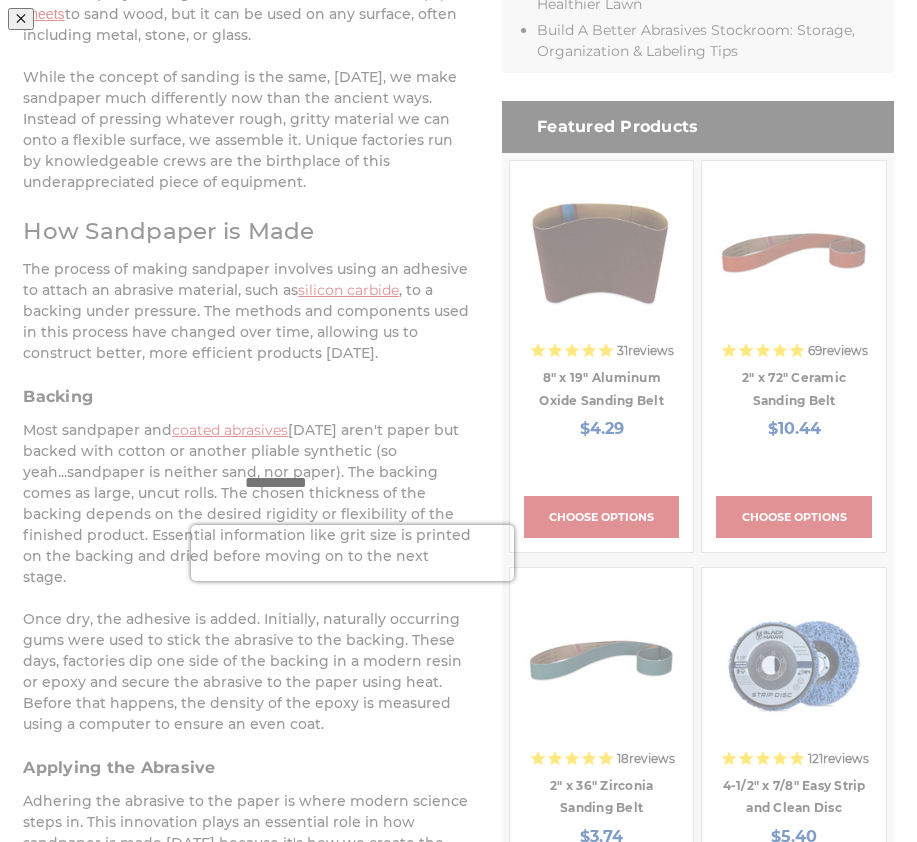 click at bounding box center [725, 260] 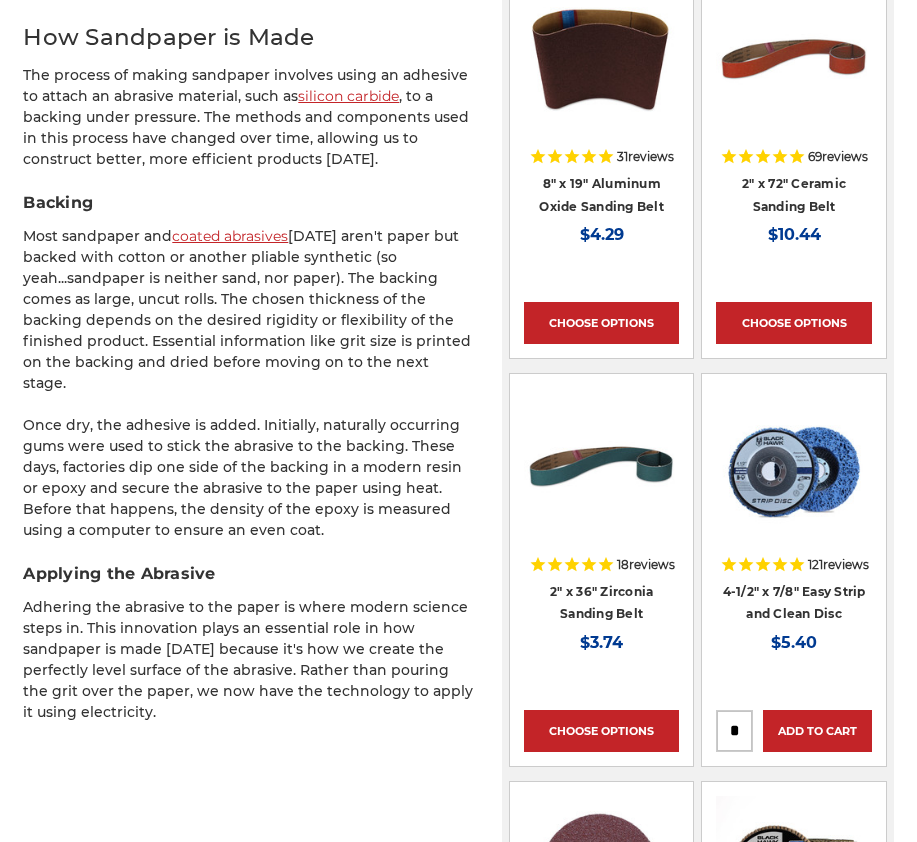 scroll, scrollTop: 1300, scrollLeft: 0, axis: vertical 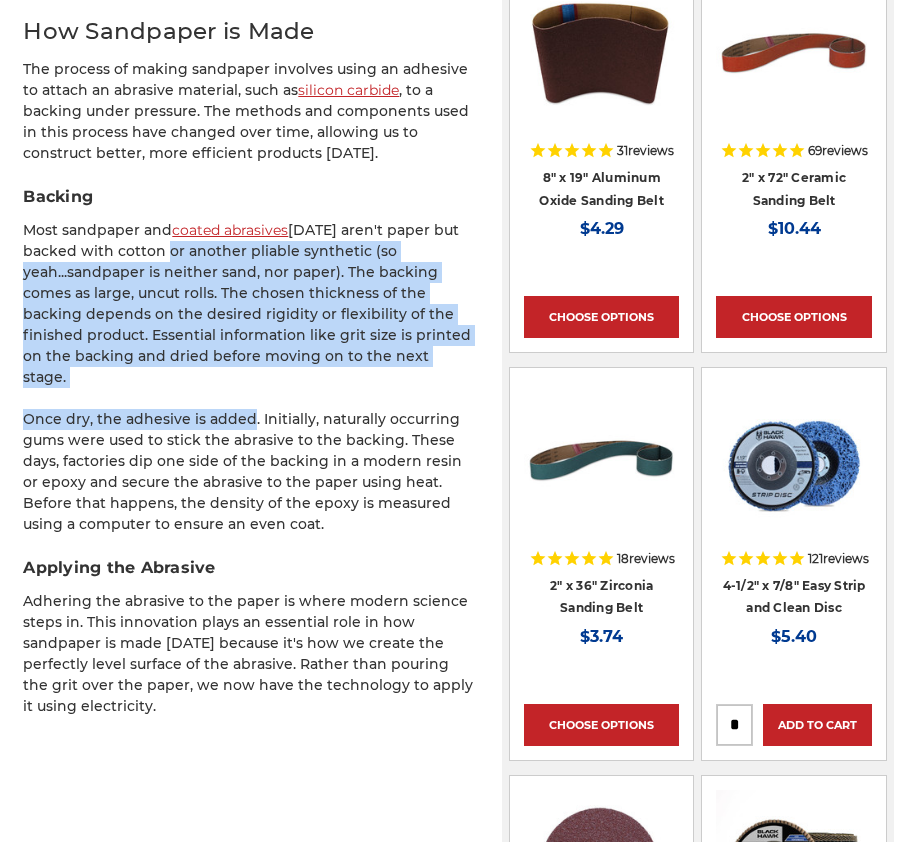 drag, startPoint x: 165, startPoint y: 258, endPoint x: 230, endPoint y: 406, distance: 161.64467 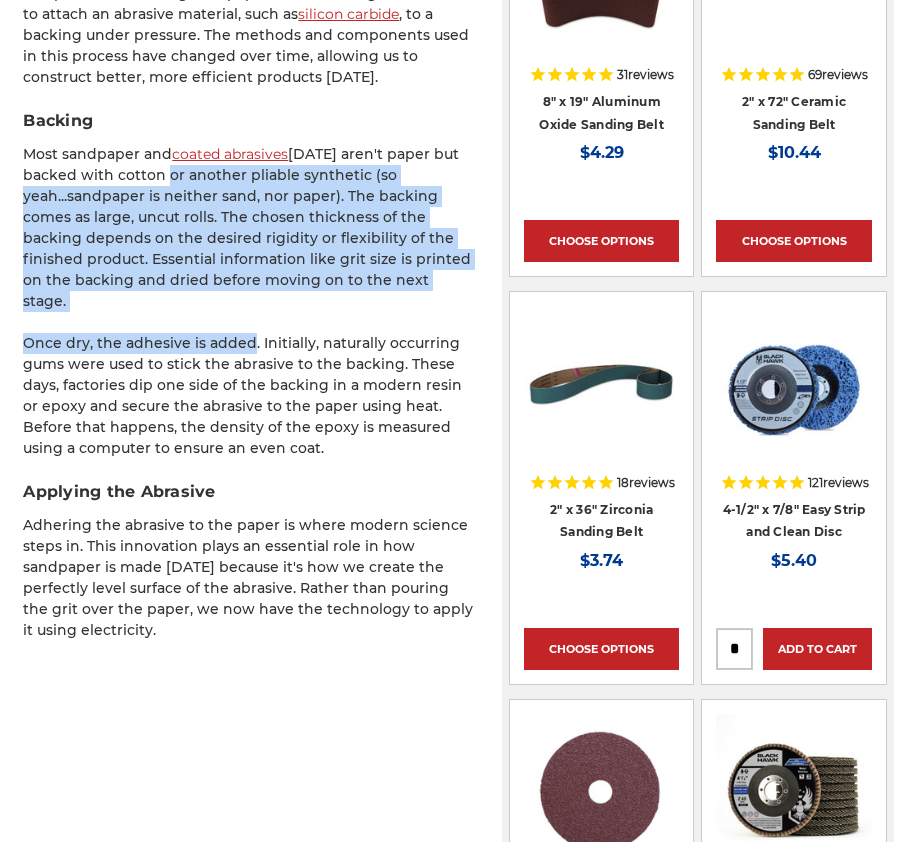 scroll, scrollTop: 1400, scrollLeft: 0, axis: vertical 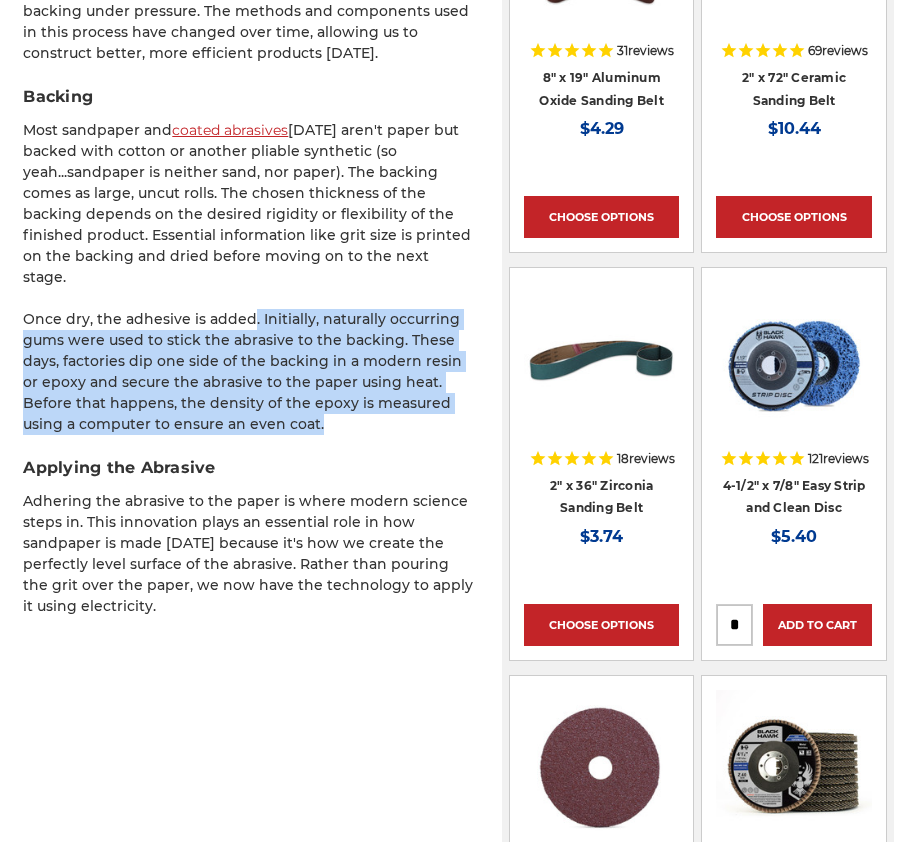 drag, startPoint x: 272, startPoint y: 403, endPoint x: 250, endPoint y: 295, distance: 110.217964 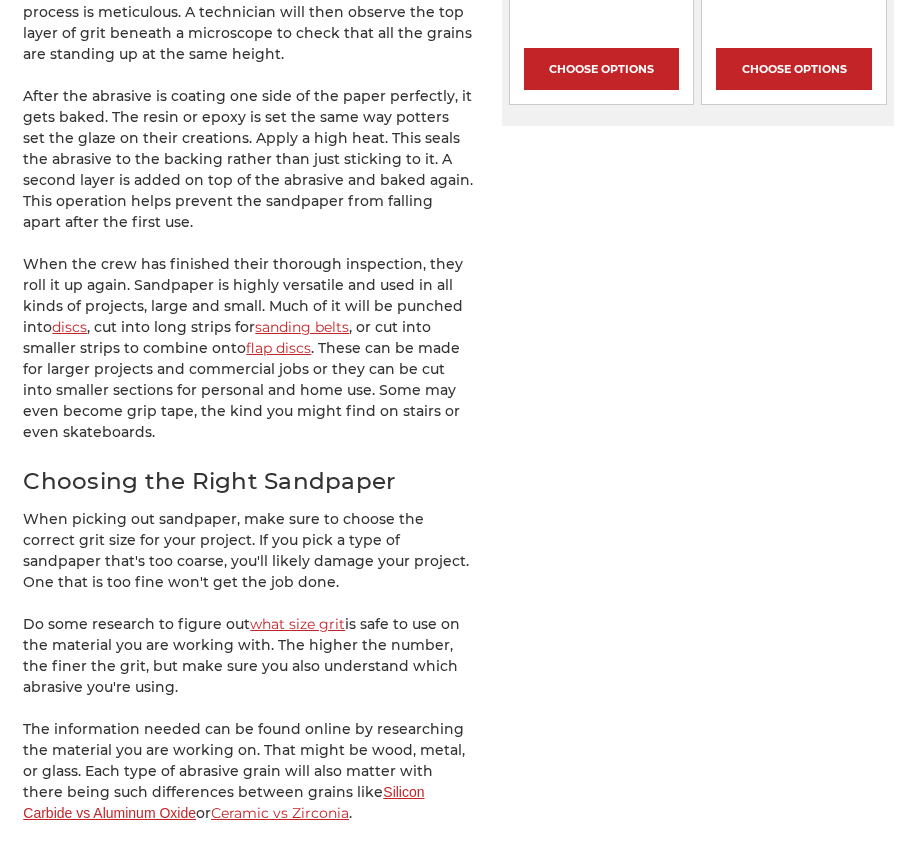 scroll, scrollTop: 2800, scrollLeft: 0, axis: vertical 